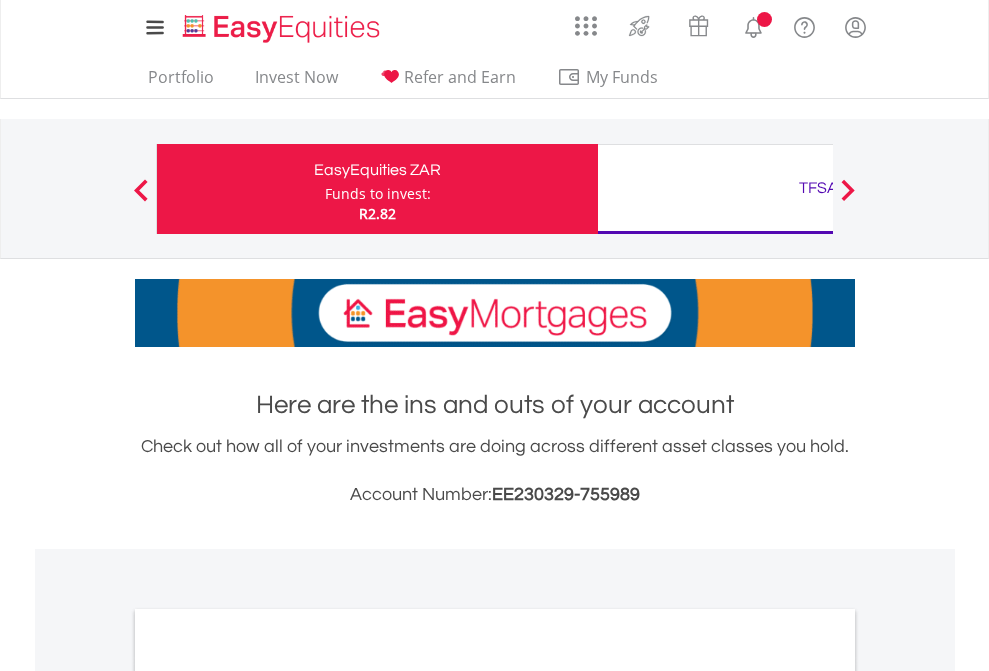 scroll, scrollTop: 0, scrollLeft: 0, axis: both 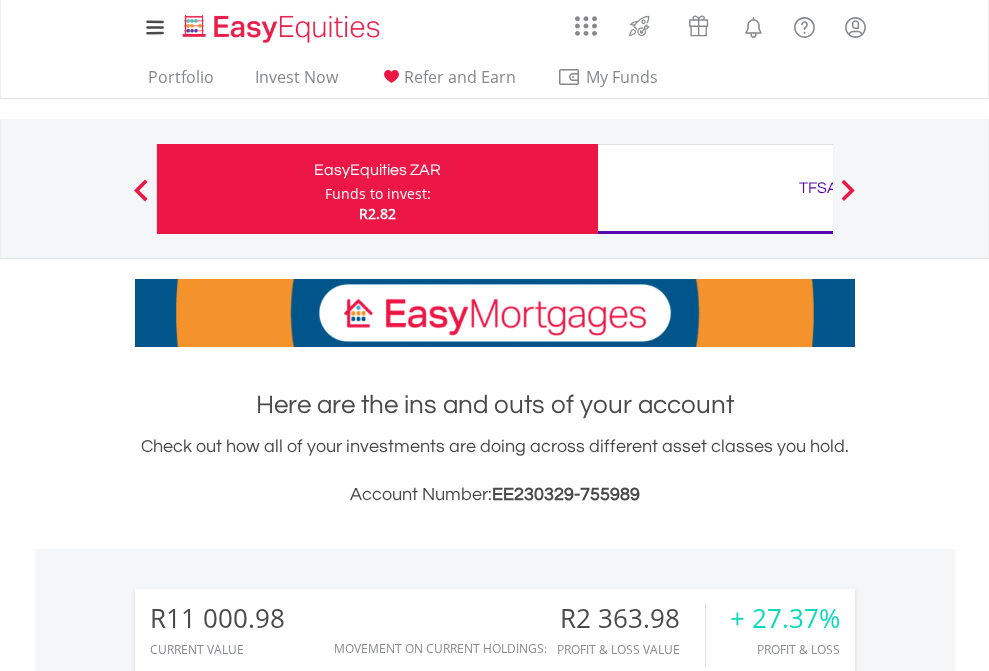 click on "Funds to invest:" at bounding box center (378, 194) 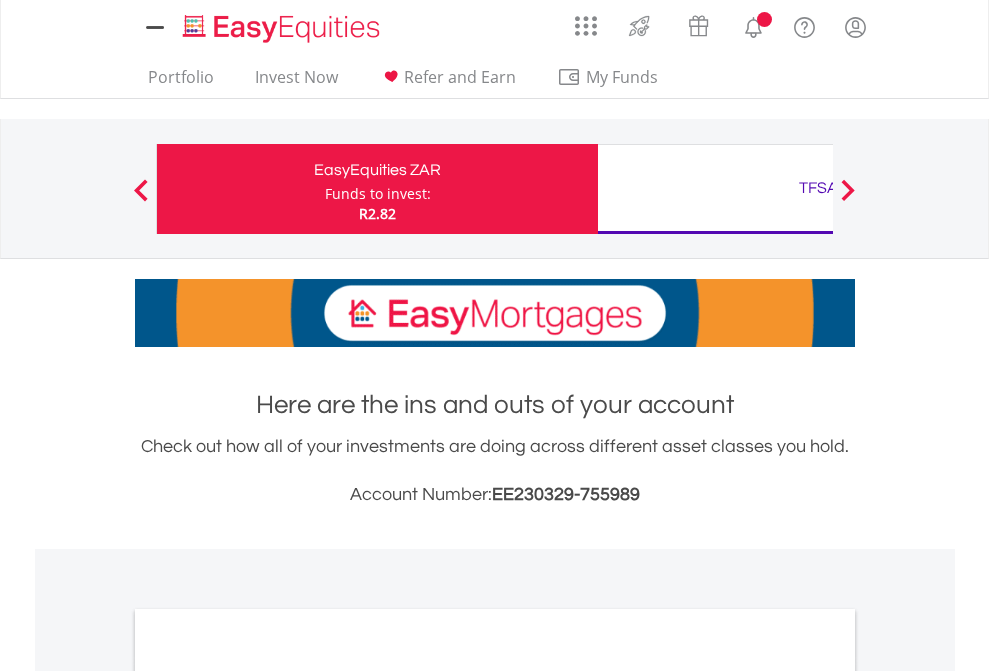 scroll, scrollTop: 0, scrollLeft: 0, axis: both 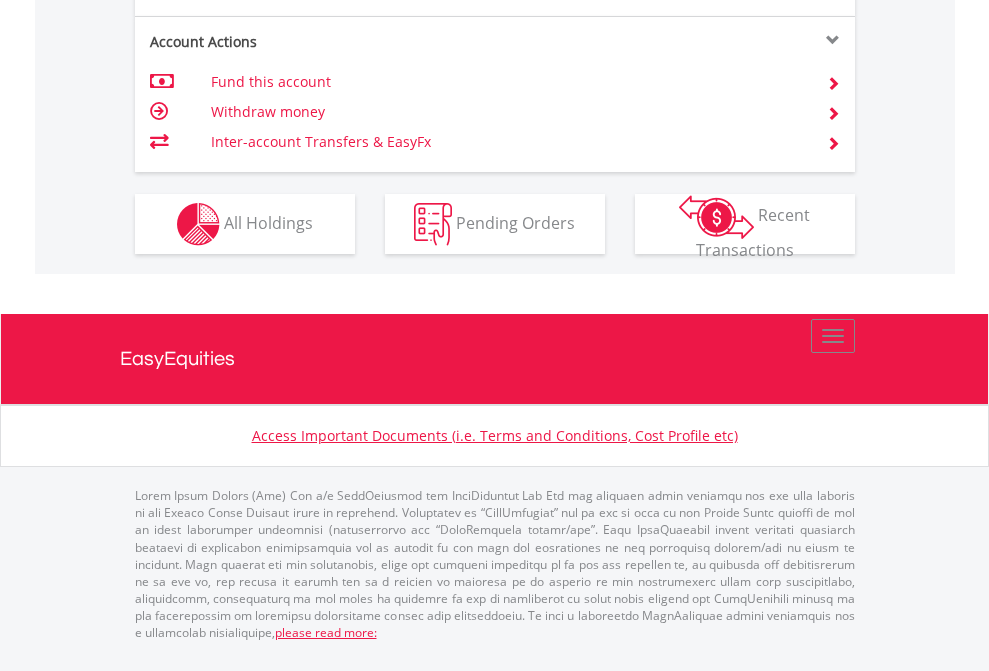 click on "Investment types" at bounding box center (706, -337) 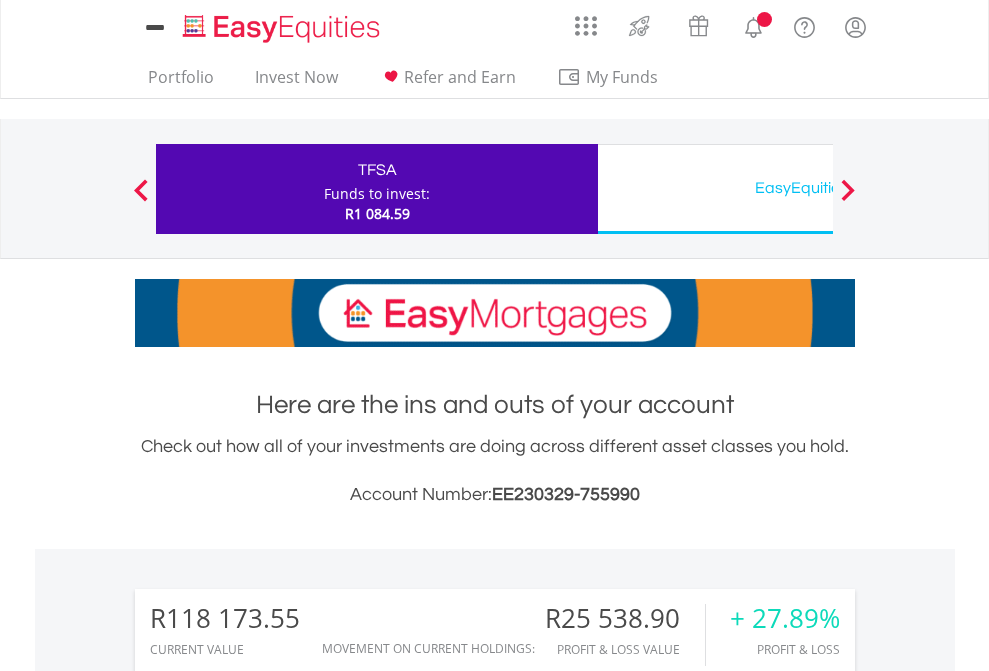 scroll, scrollTop: 0, scrollLeft: 0, axis: both 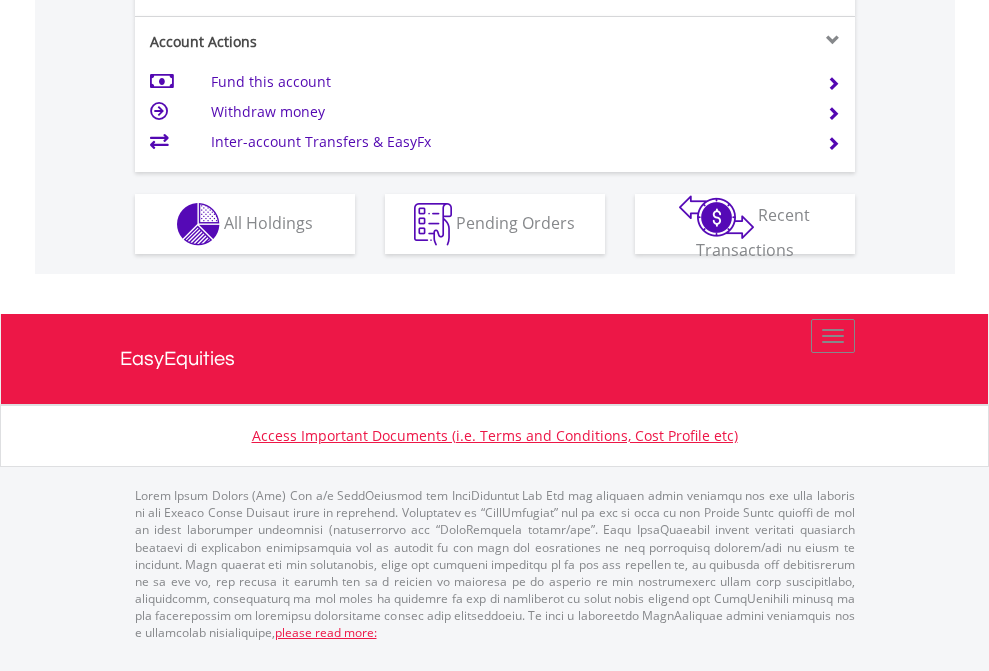 click on "Investment types" at bounding box center [706, -337] 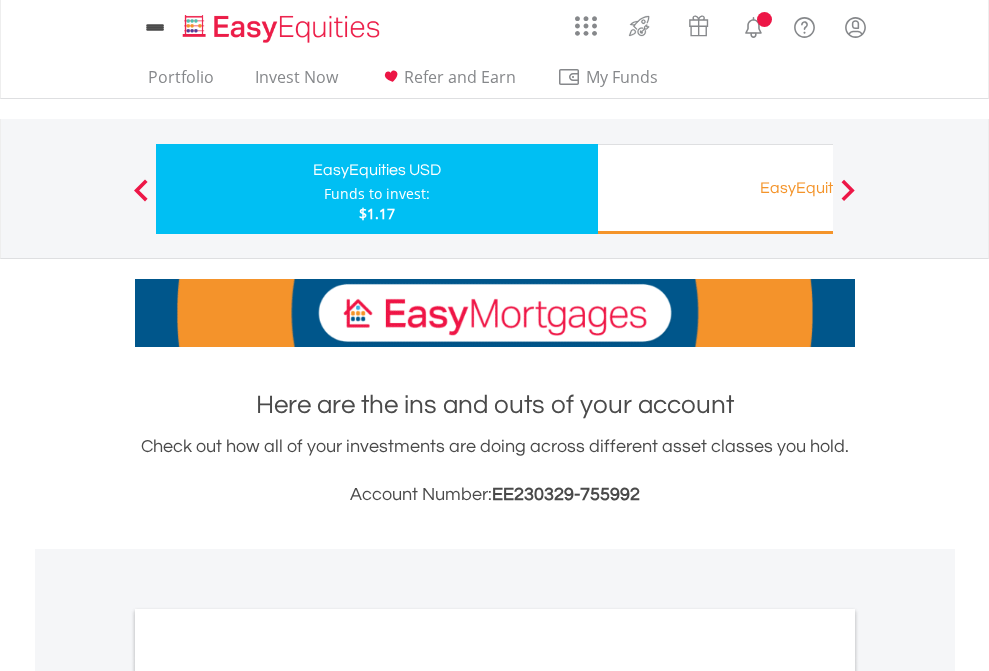 scroll, scrollTop: 0, scrollLeft: 0, axis: both 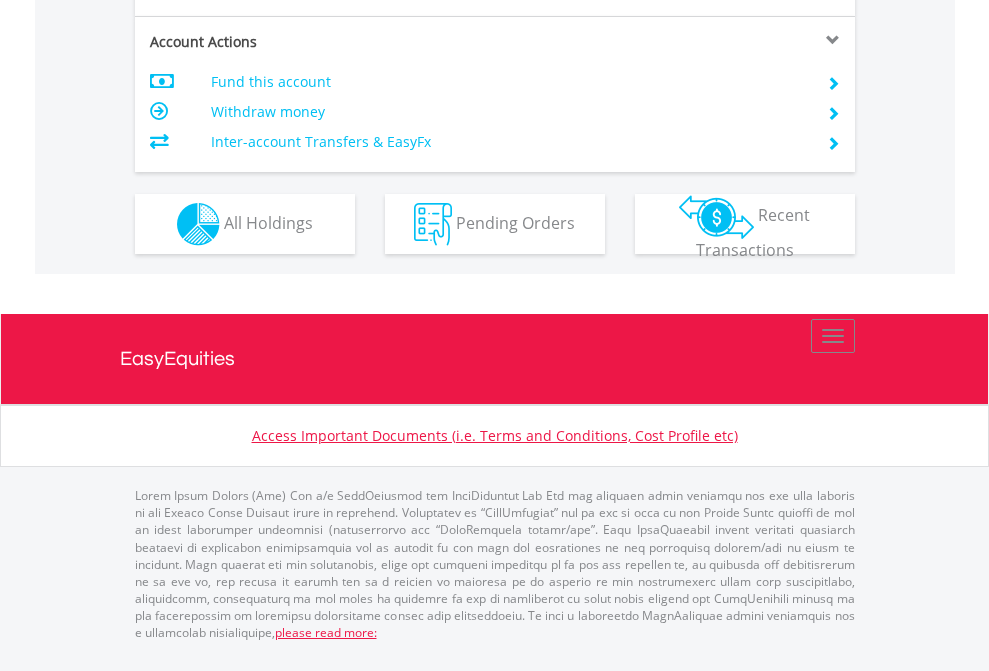 click on "Investment types" at bounding box center (706, -337) 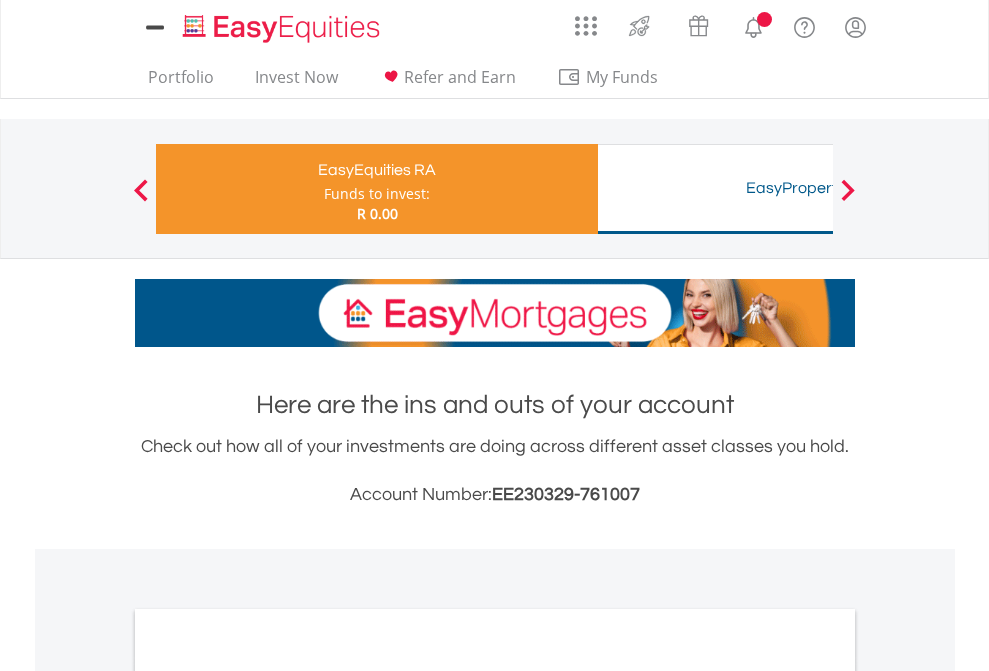 scroll, scrollTop: 0, scrollLeft: 0, axis: both 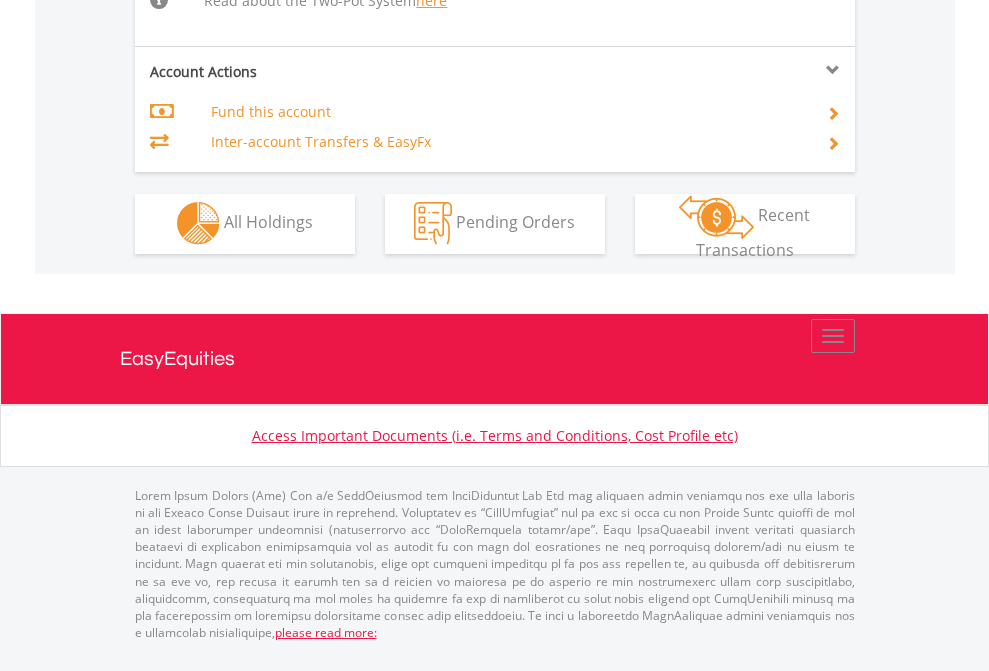 click on "Investment types" at bounding box center [706, -534] 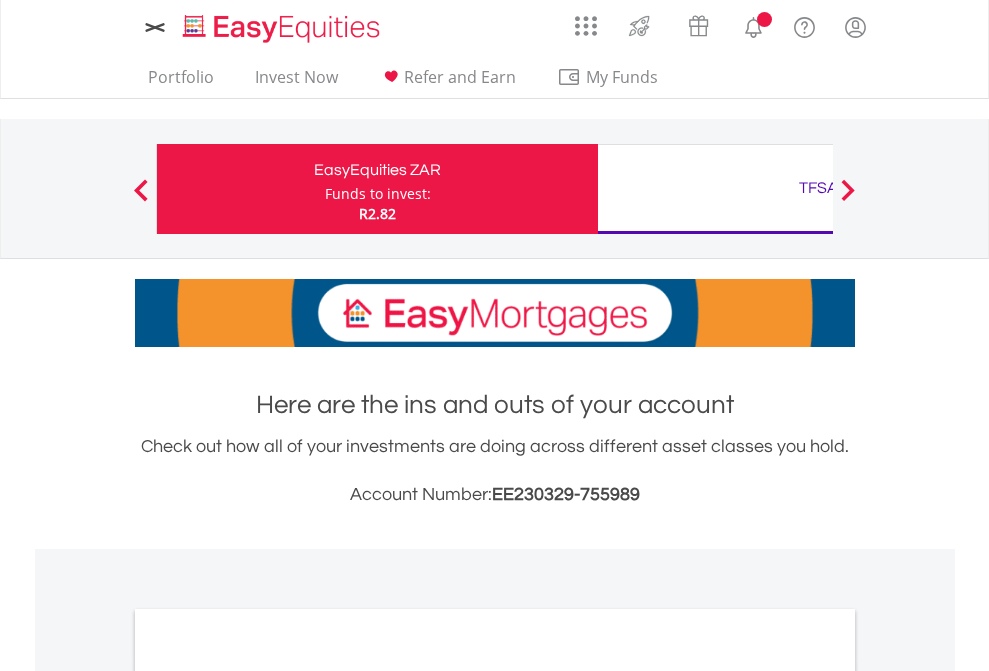scroll, scrollTop: 0, scrollLeft: 0, axis: both 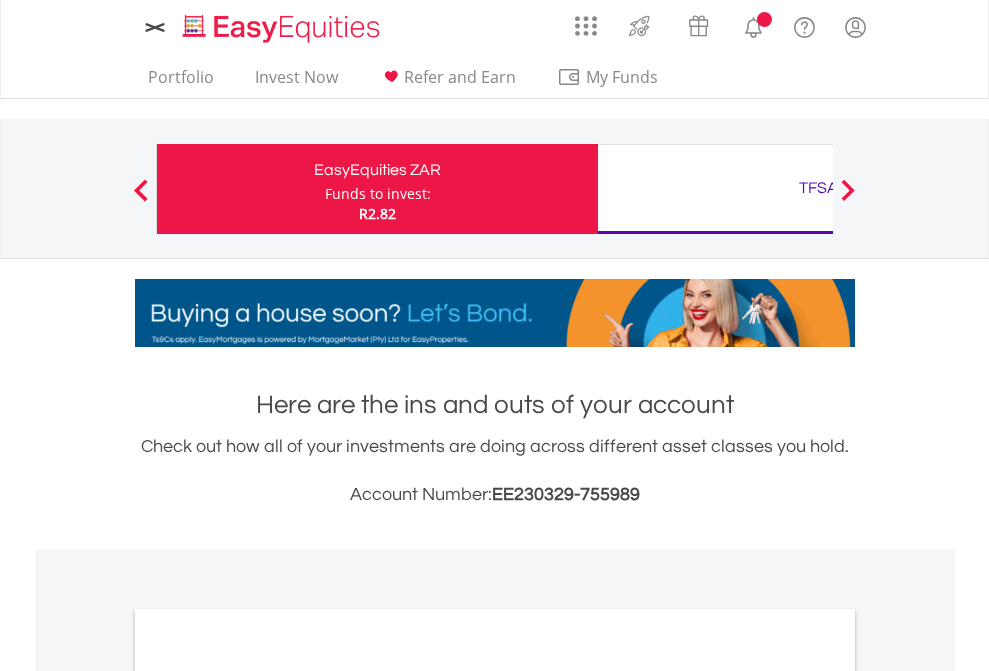 click on "All Holdings" at bounding box center [268, 1096] 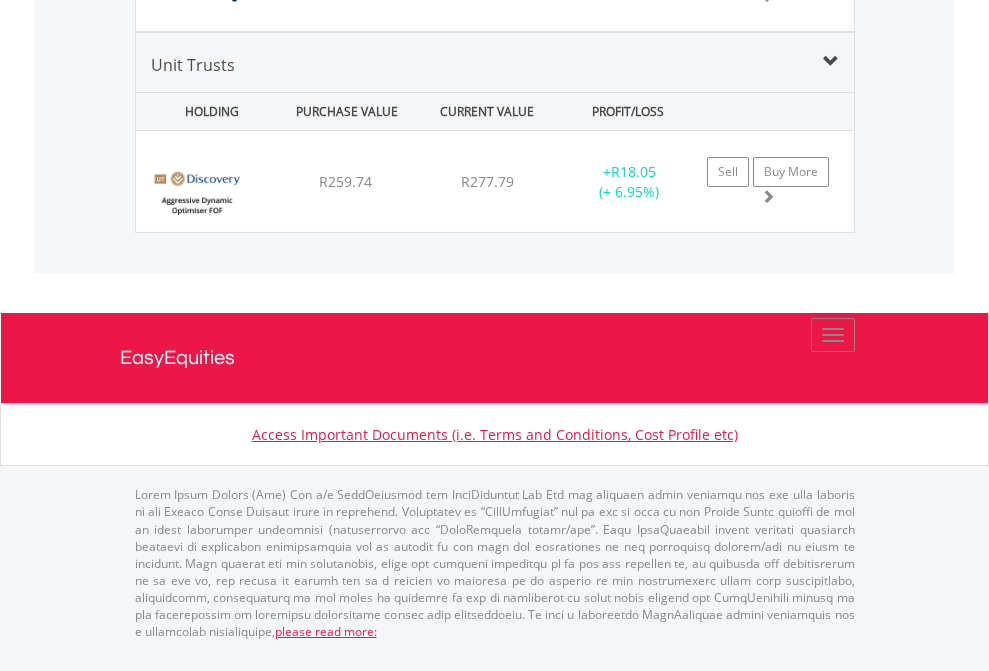 click on "TFSA" at bounding box center [818, -1375] 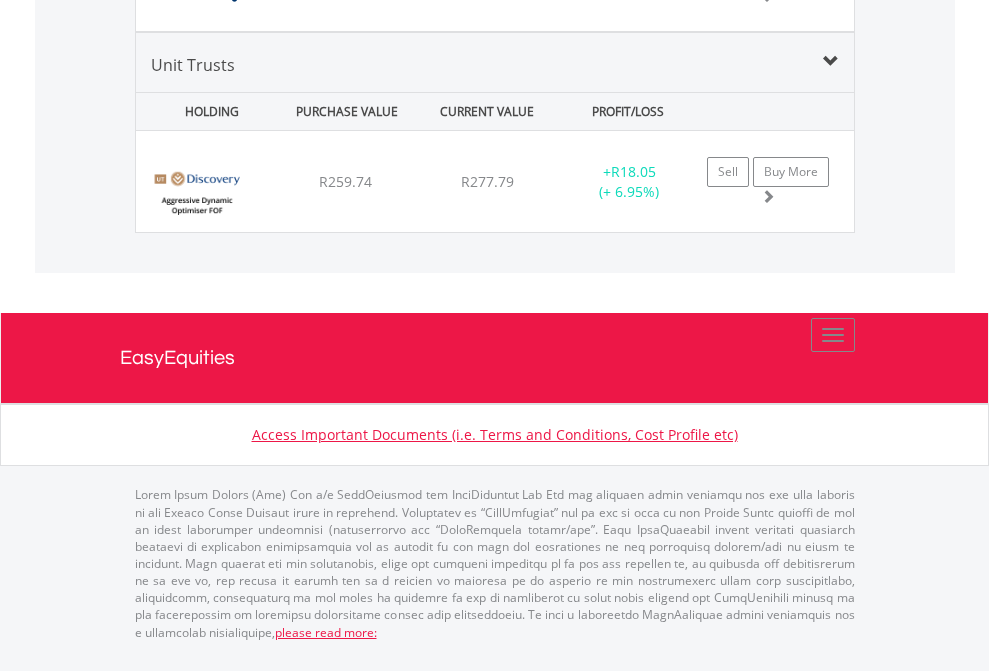 scroll, scrollTop: 144, scrollLeft: 0, axis: vertical 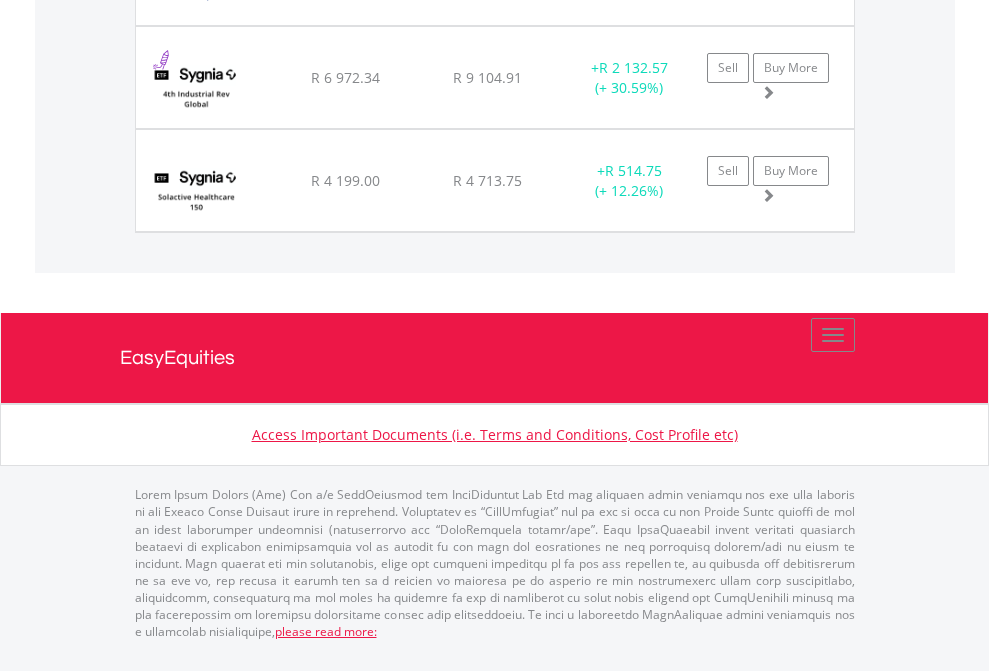 click on "EasyEquities USD" at bounding box center (818, -2037) 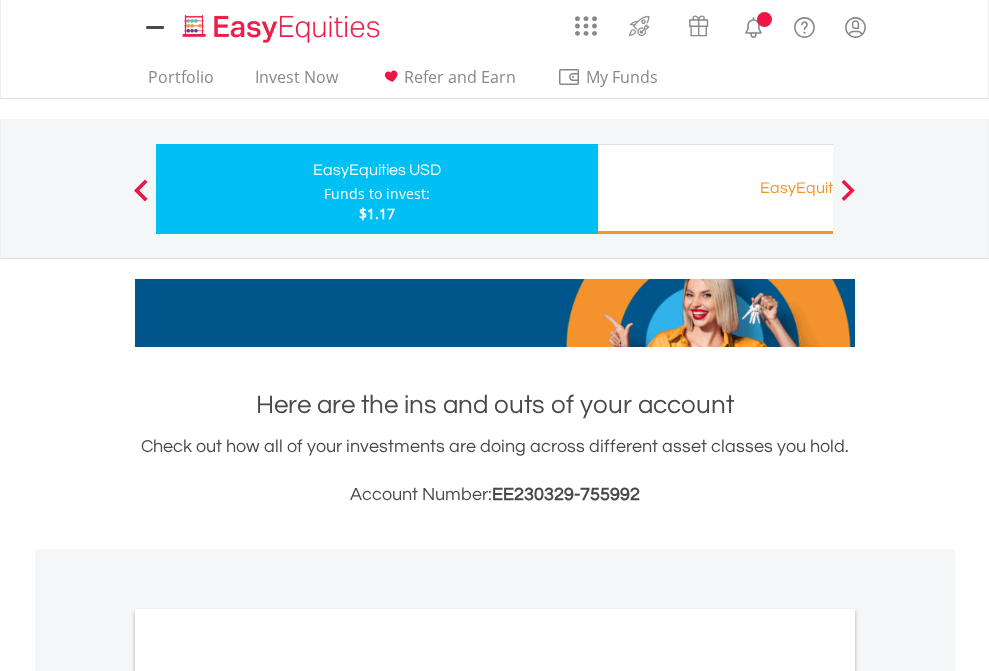 click on "All Holdings" at bounding box center [268, 1096] 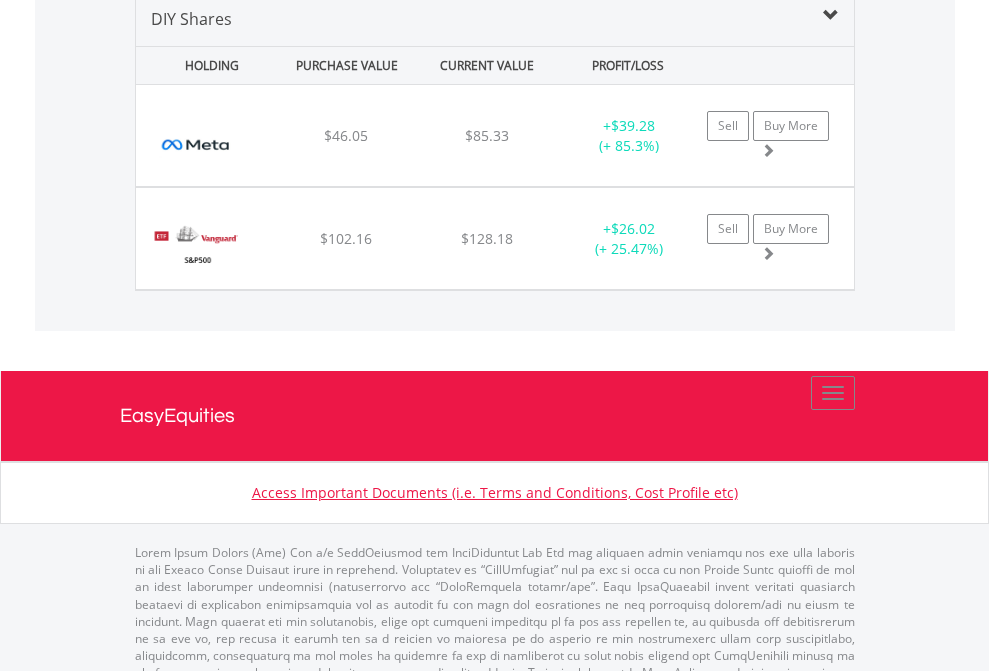 scroll, scrollTop: 1933, scrollLeft: 0, axis: vertical 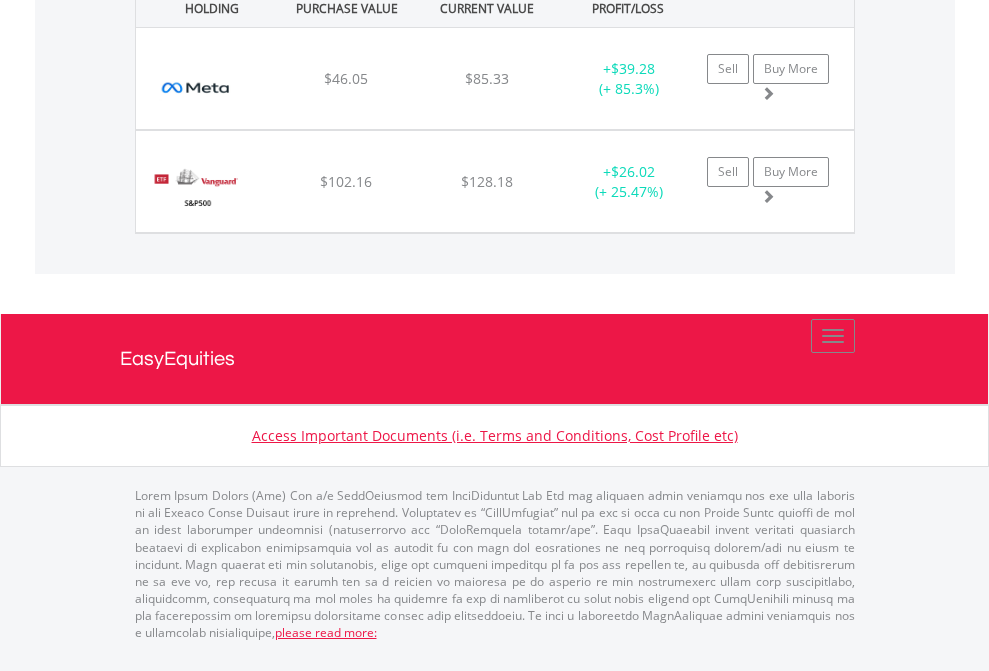 click on "EasyEquities RA" at bounding box center [818, -1071] 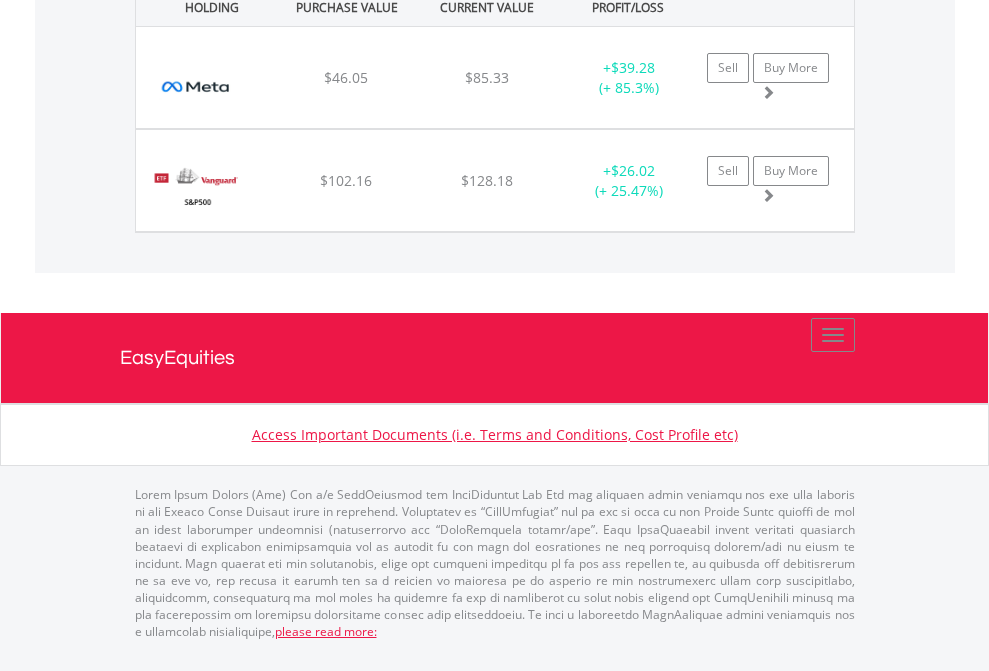 scroll, scrollTop: 144, scrollLeft: 0, axis: vertical 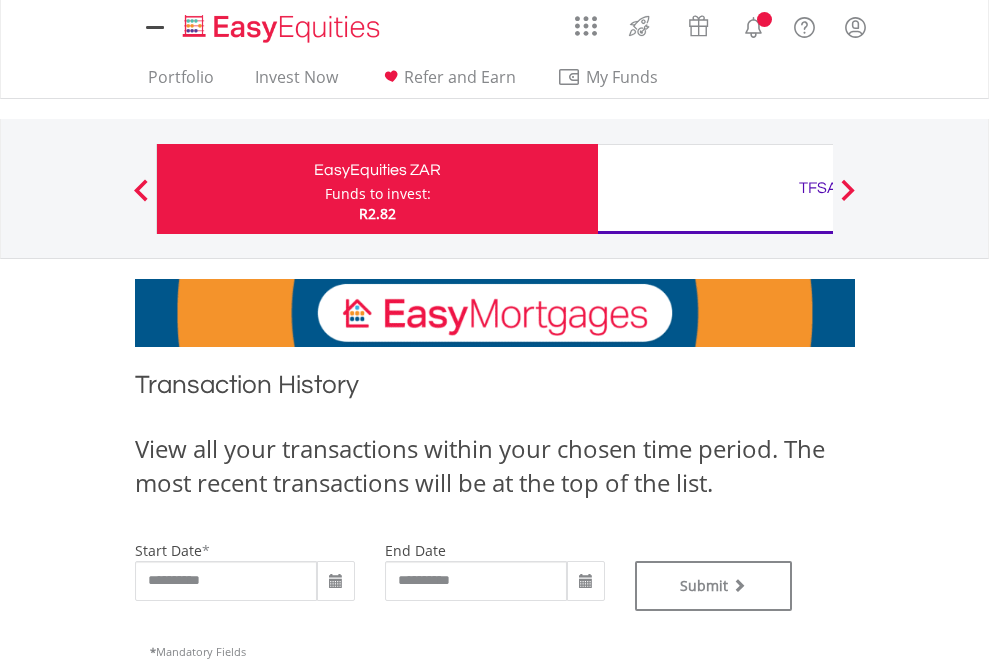 type on "**********" 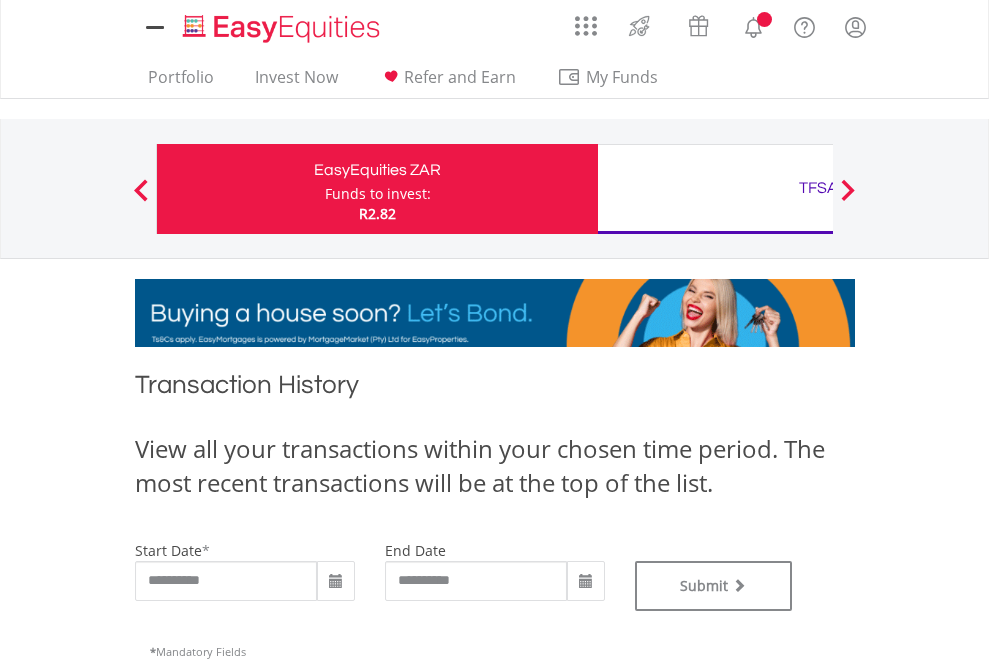 type on "**********" 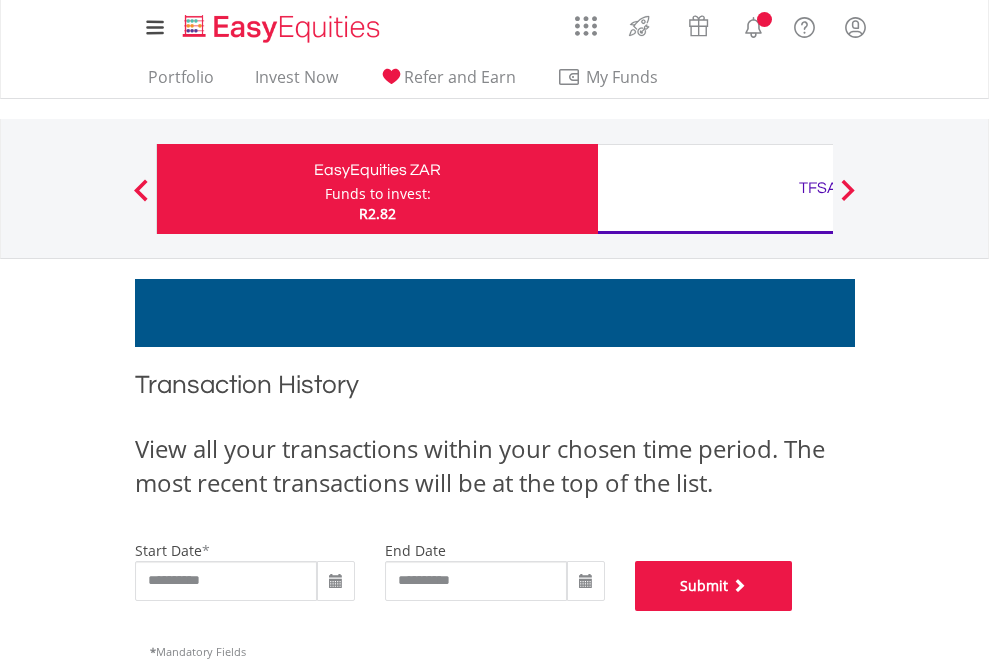 click on "Submit" at bounding box center (714, 586) 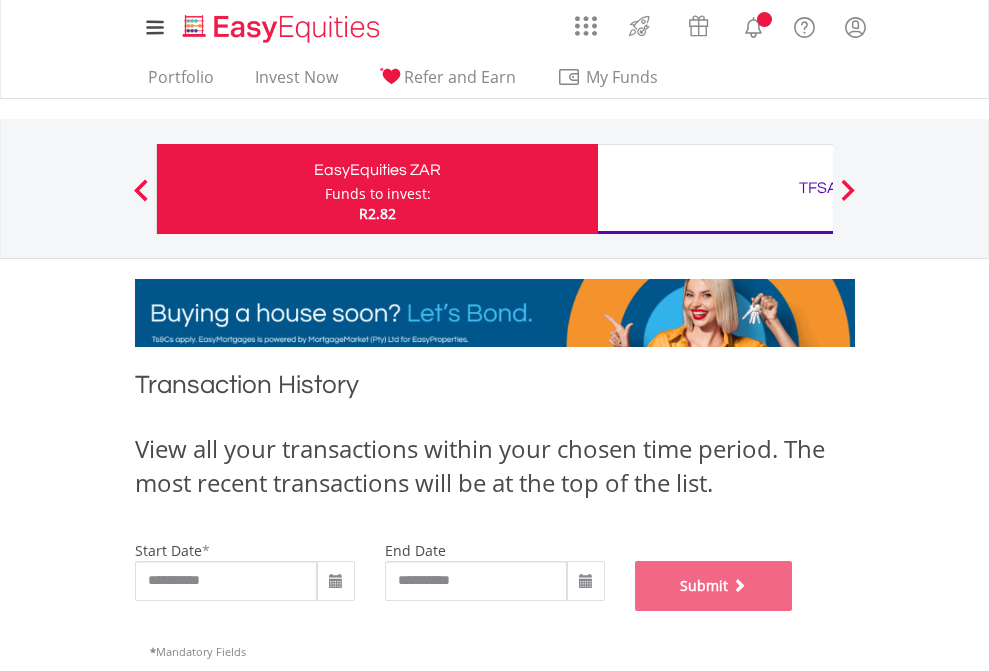 scroll, scrollTop: 811, scrollLeft: 0, axis: vertical 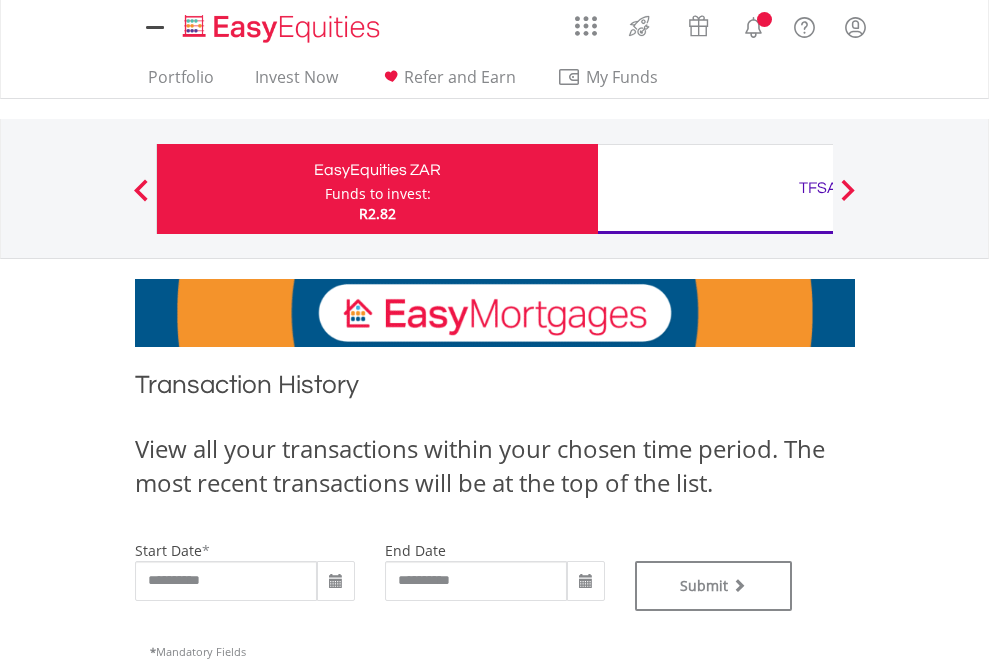 click on "TFSA" at bounding box center (818, 188) 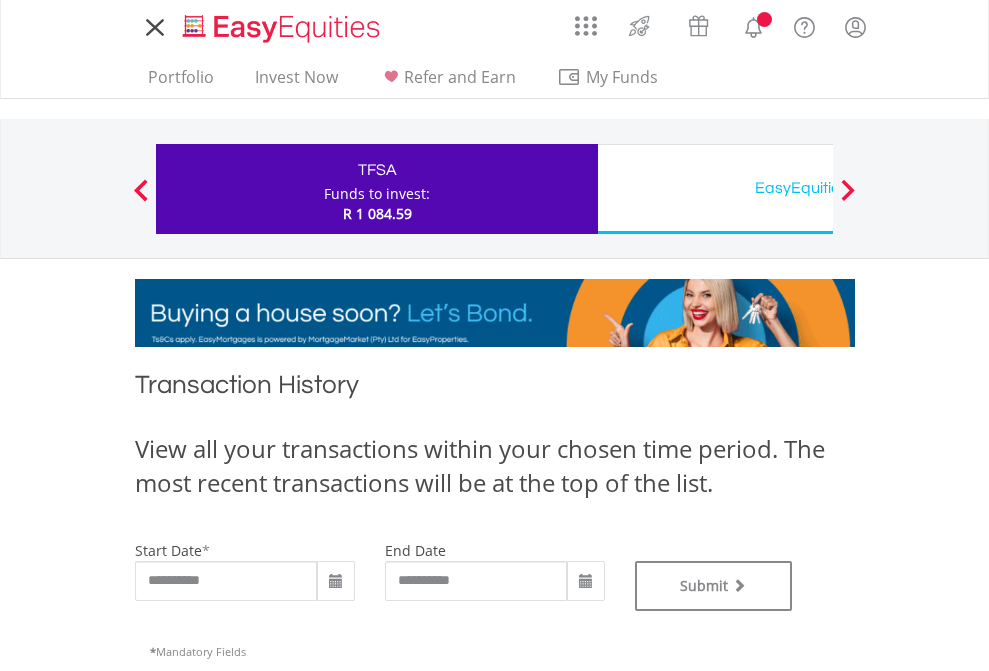 scroll, scrollTop: 0, scrollLeft: 0, axis: both 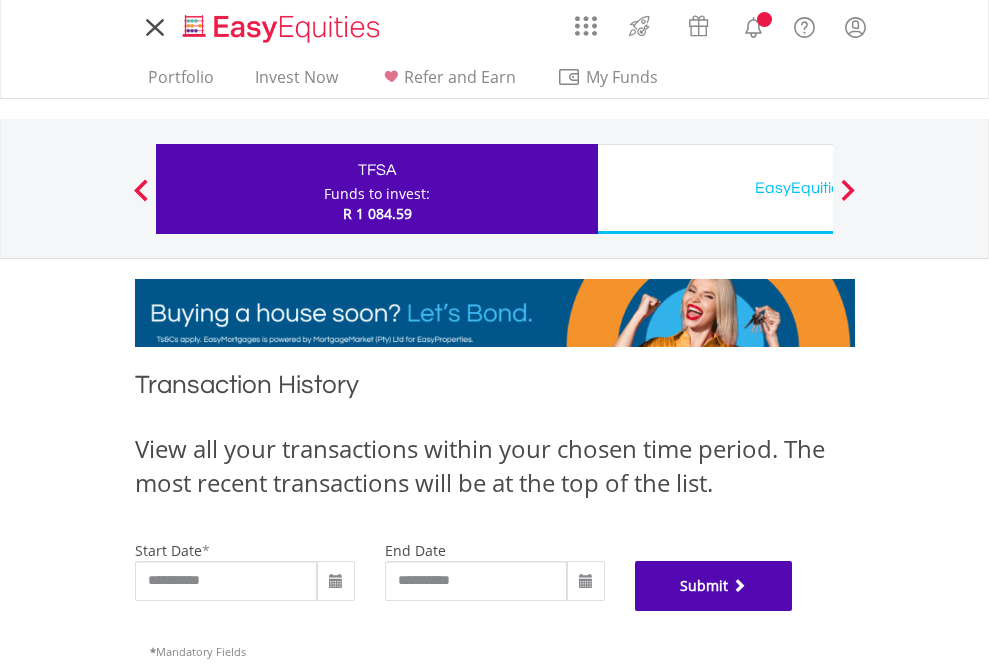 click on "Submit" at bounding box center [714, 586] 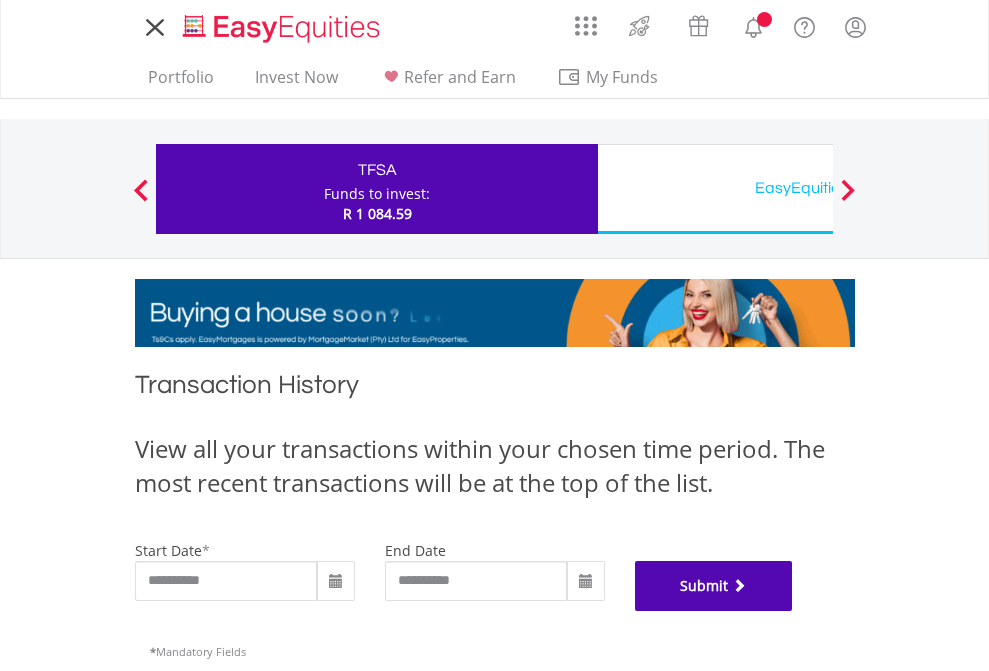 scroll, scrollTop: 811, scrollLeft: 0, axis: vertical 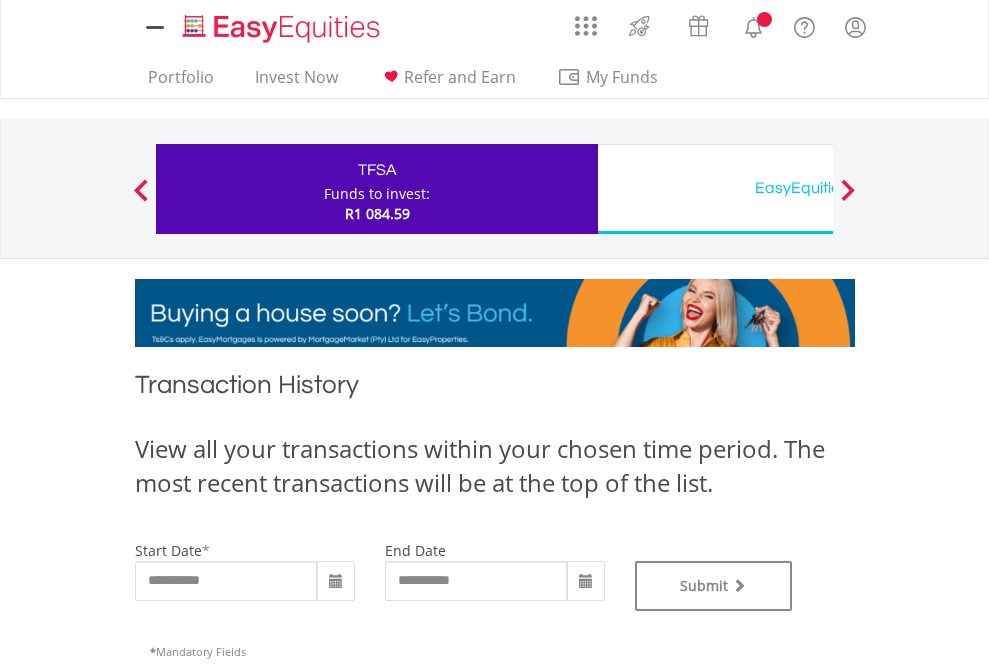 click on "EasyEquities USD" at bounding box center [818, 188] 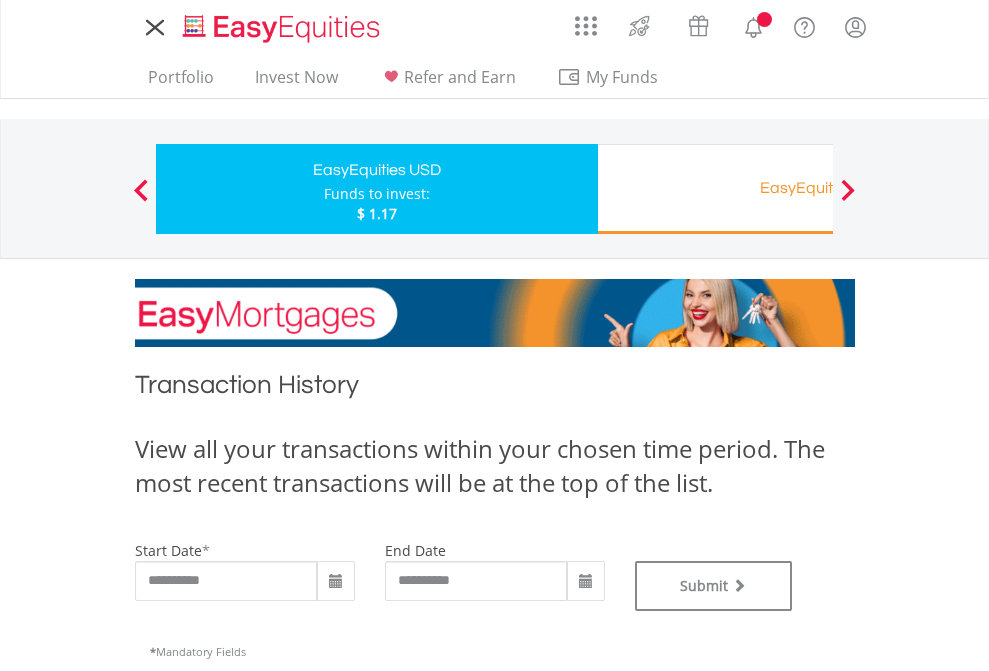 scroll, scrollTop: 0, scrollLeft: 0, axis: both 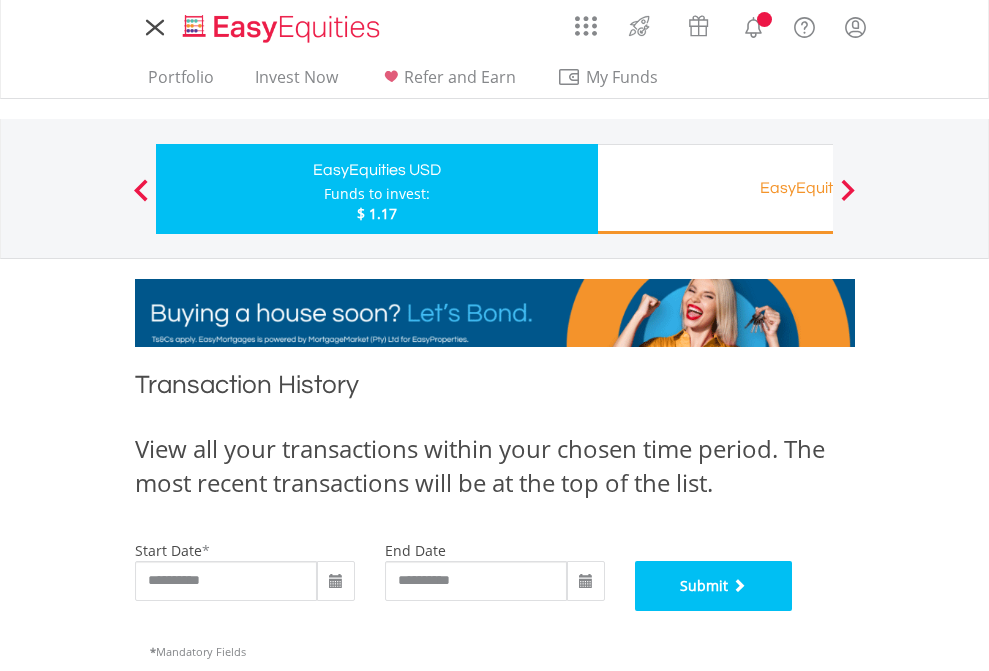 click on "Submit" at bounding box center [714, 586] 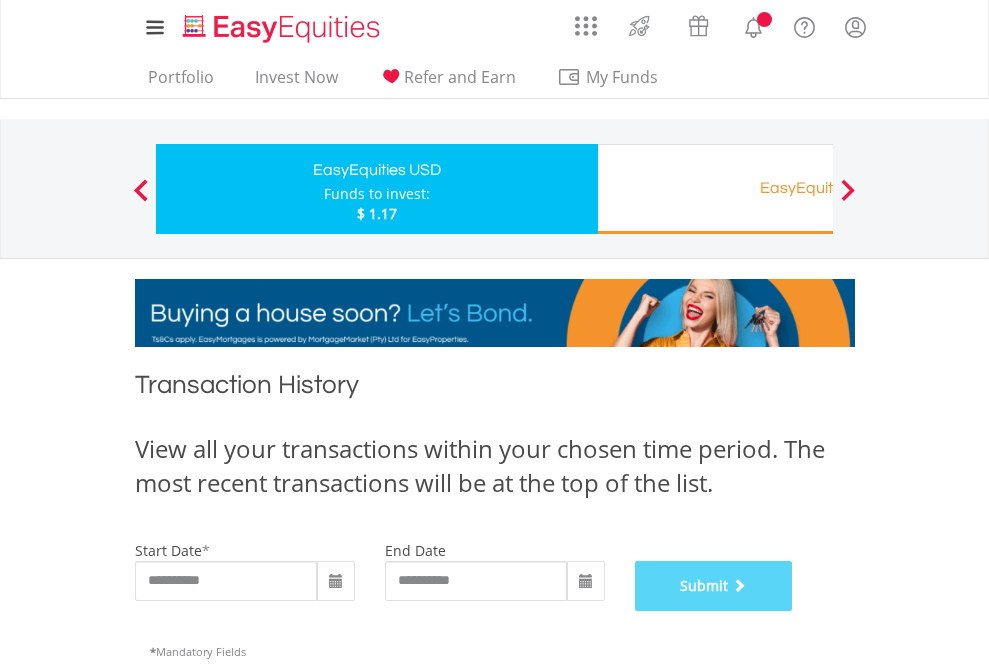 scroll, scrollTop: 811, scrollLeft: 0, axis: vertical 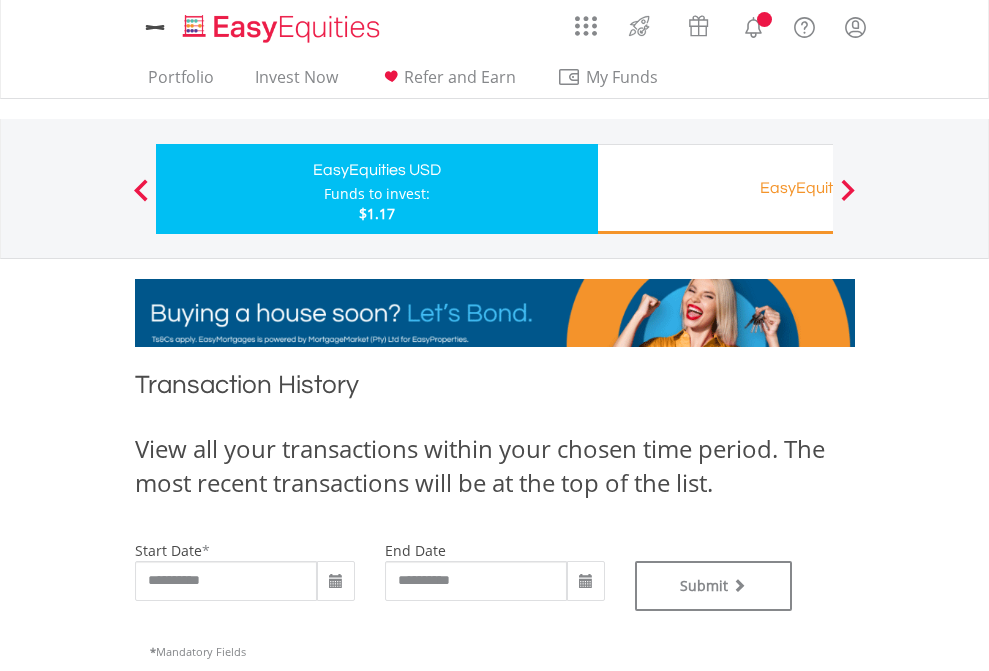 click on "EasyEquities RA" at bounding box center (818, 188) 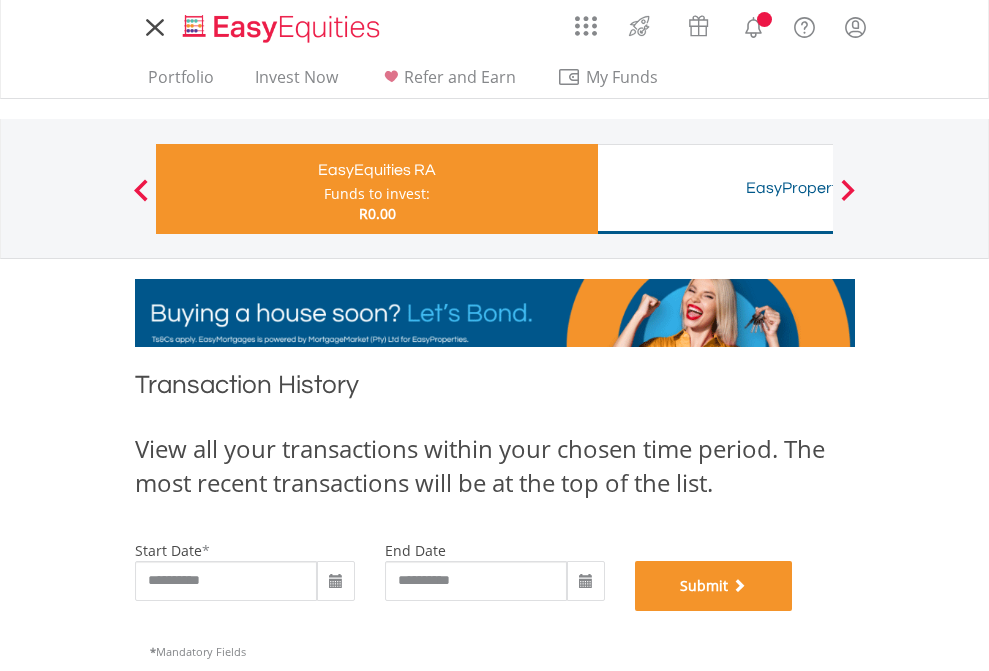 click on "Submit" at bounding box center [714, 586] 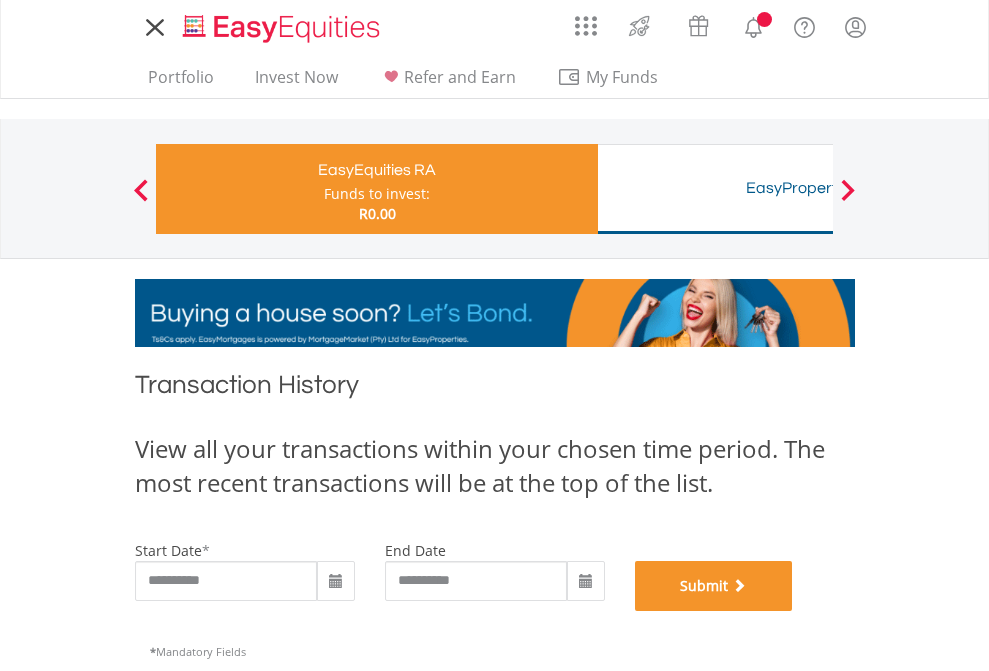 scroll, scrollTop: 811, scrollLeft: 0, axis: vertical 